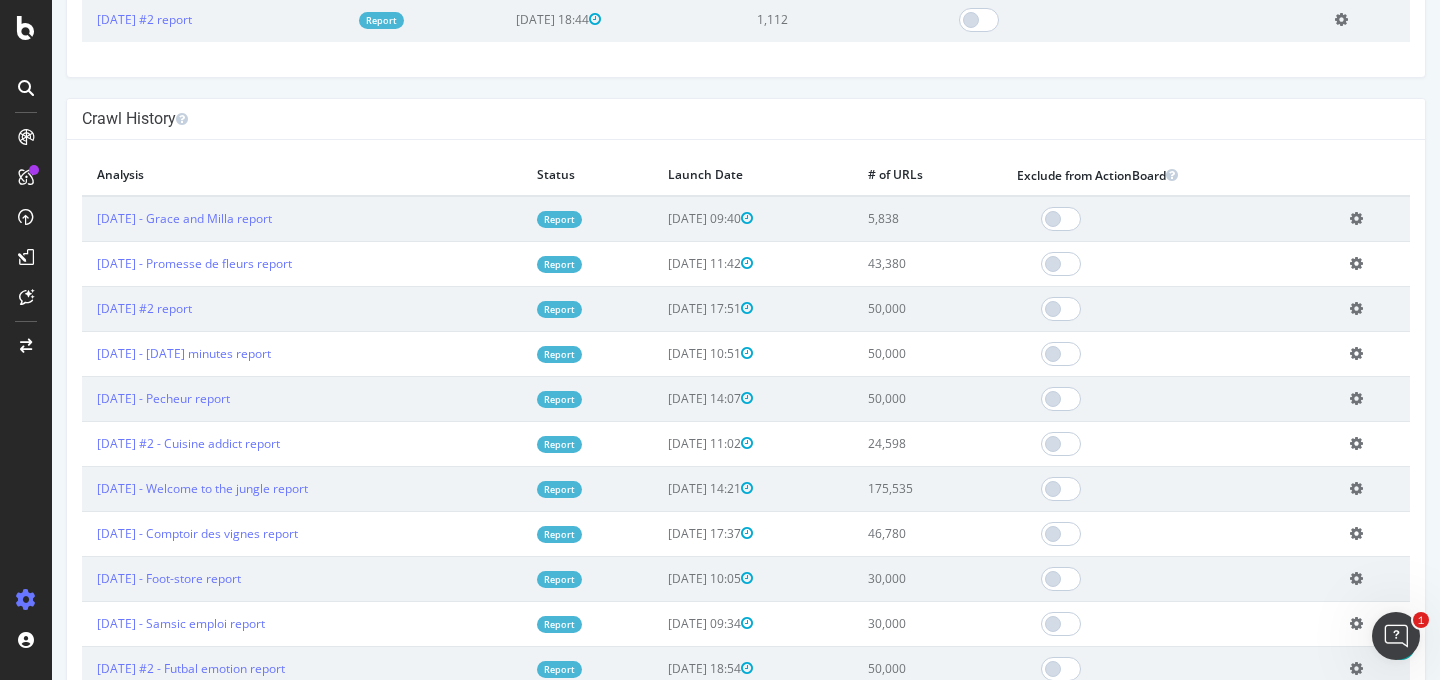 scroll, scrollTop: 808, scrollLeft: 0, axis: vertical 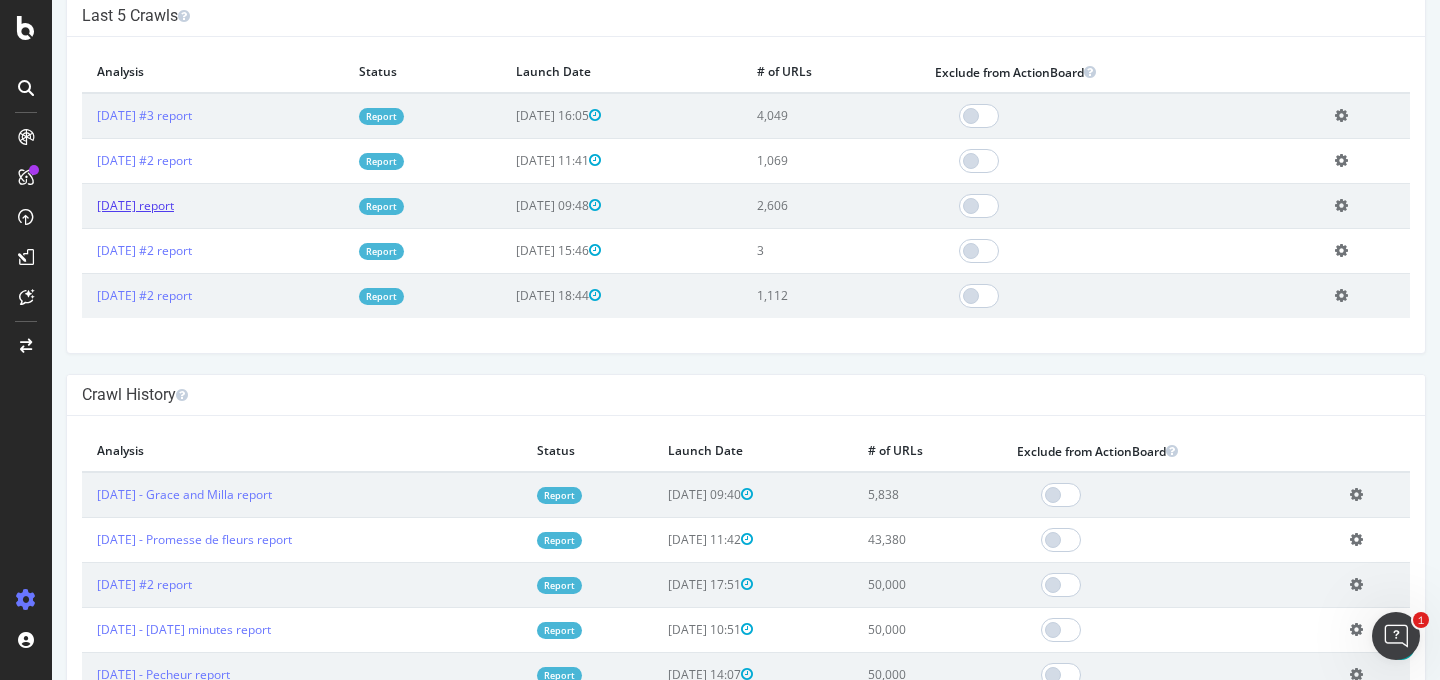 click on "[DATE]
report" at bounding box center [135, 205] 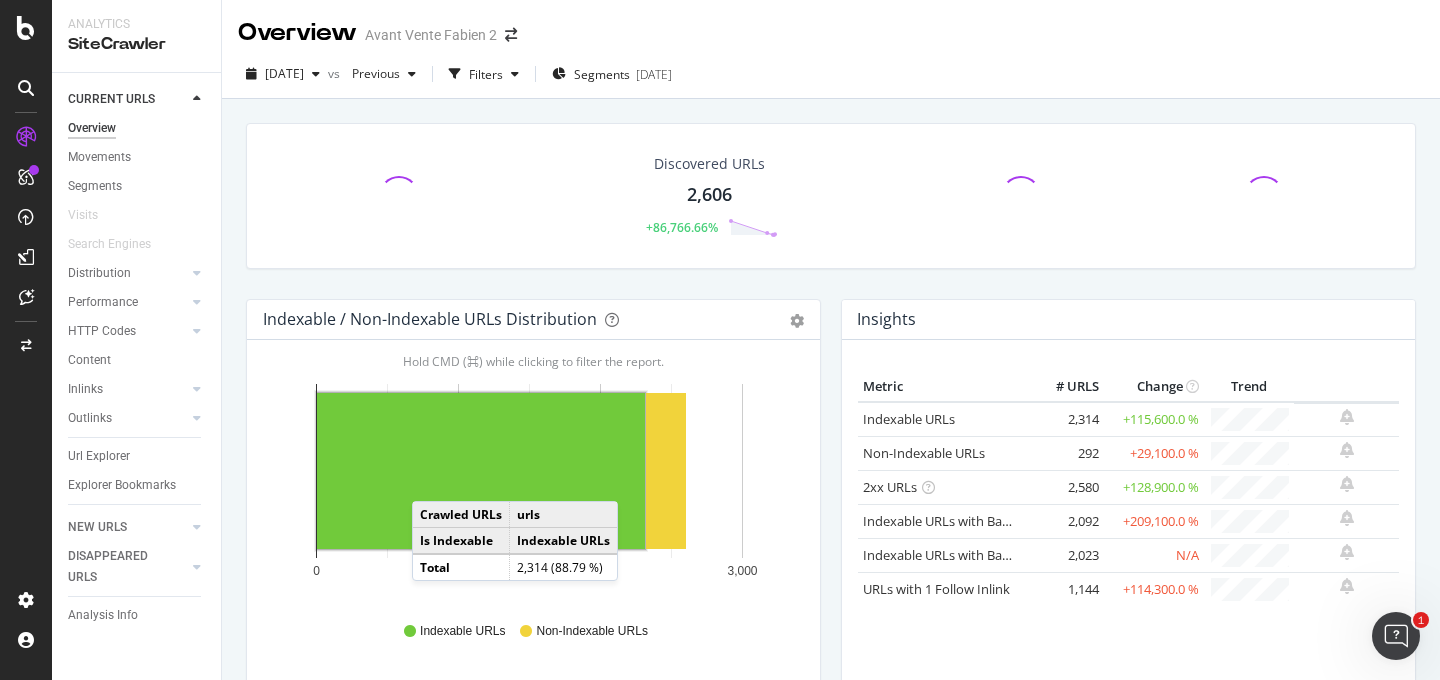 click 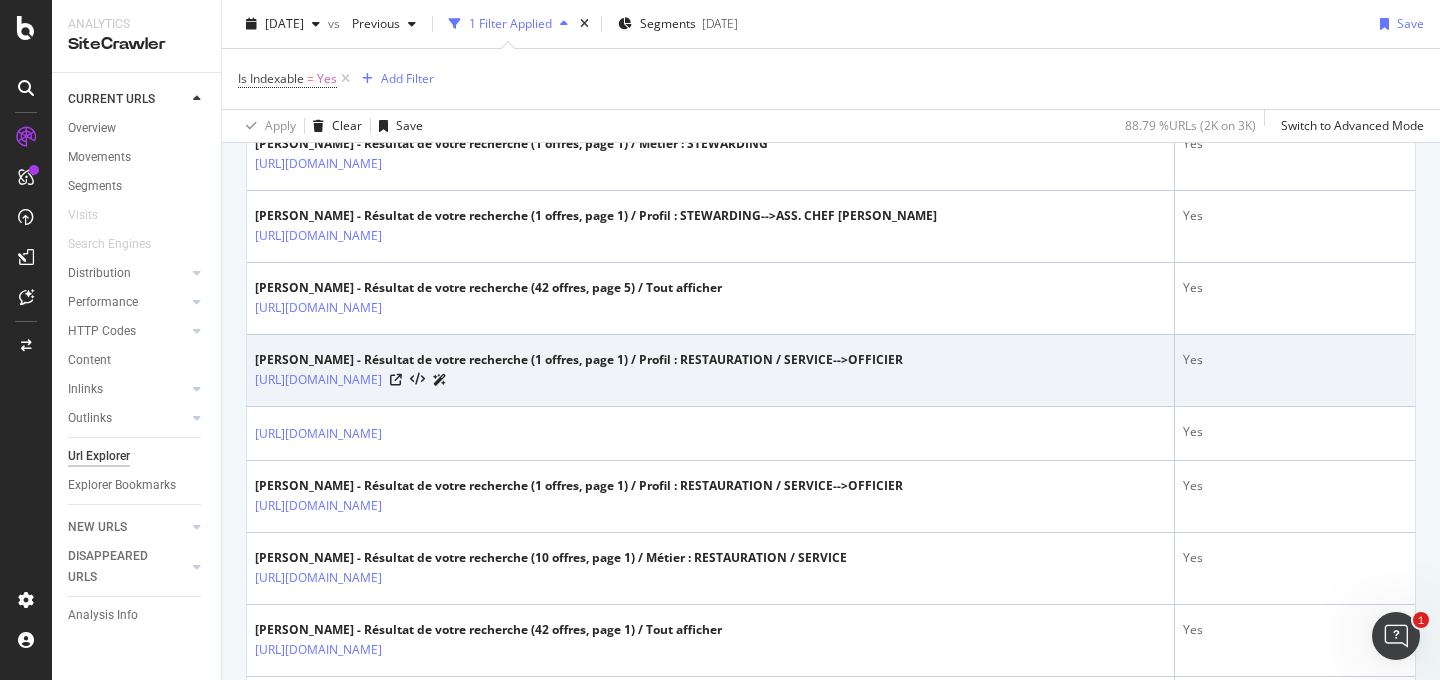 scroll, scrollTop: 755, scrollLeft: 0, axis: vertical 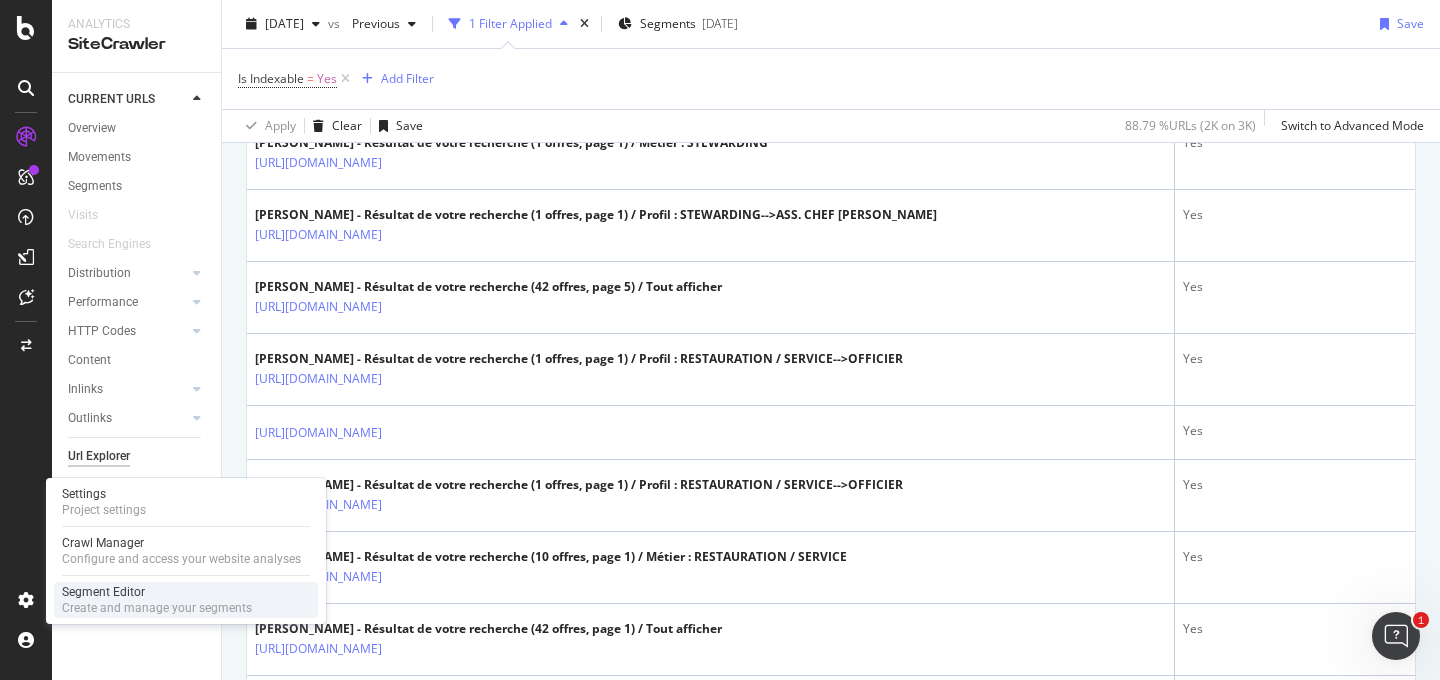 click on "Segment Editor" at bounding box center (157, 592) 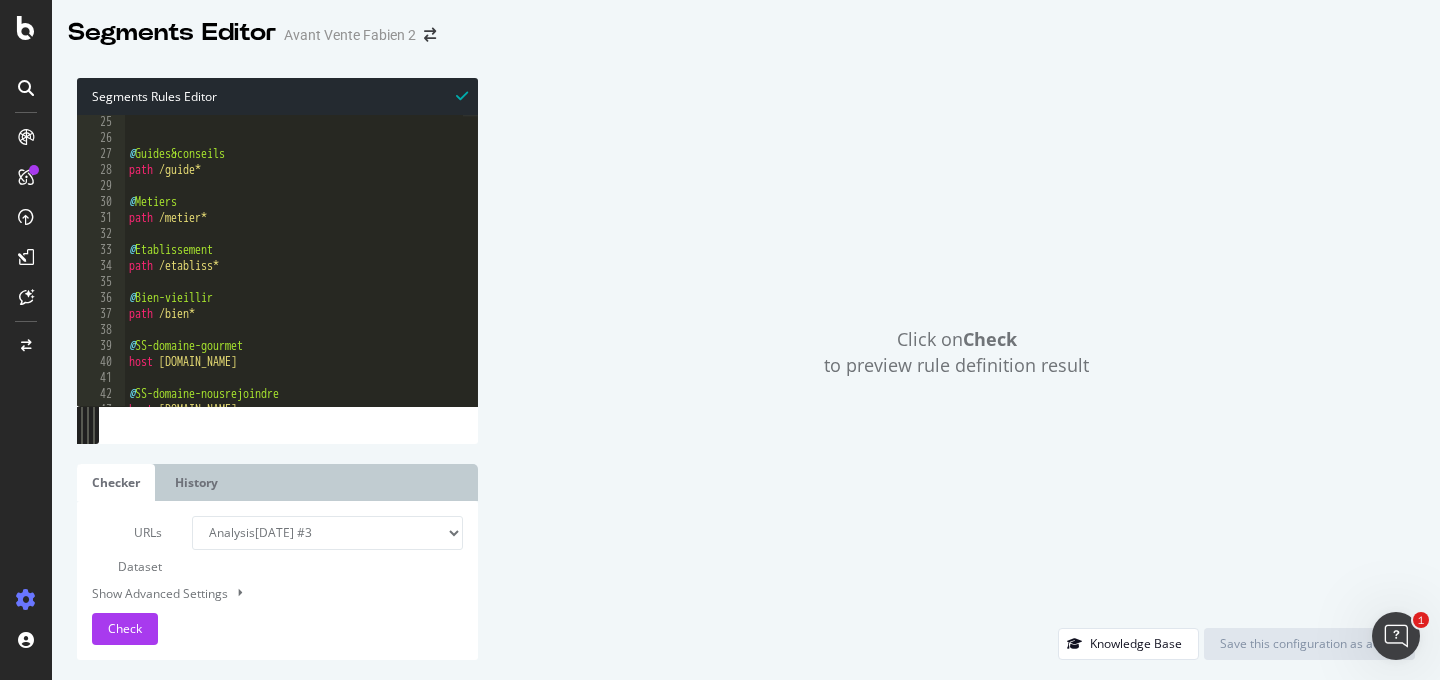 scroll, scrollTop: 685, scrollLeft: 0, axis: vertical 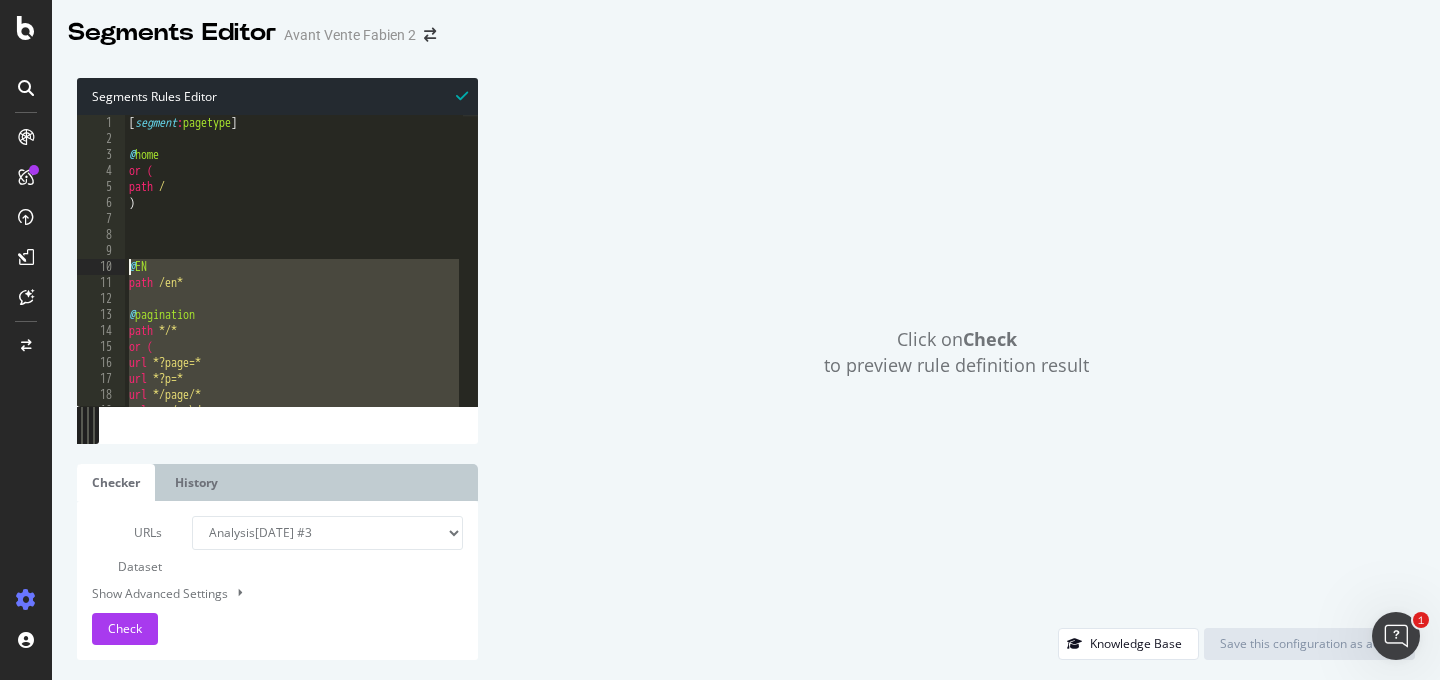 drag, startPoint x: 235, startPoint y: 393, endPoint x: 117, endPoint y: 269, distance: 171.17242 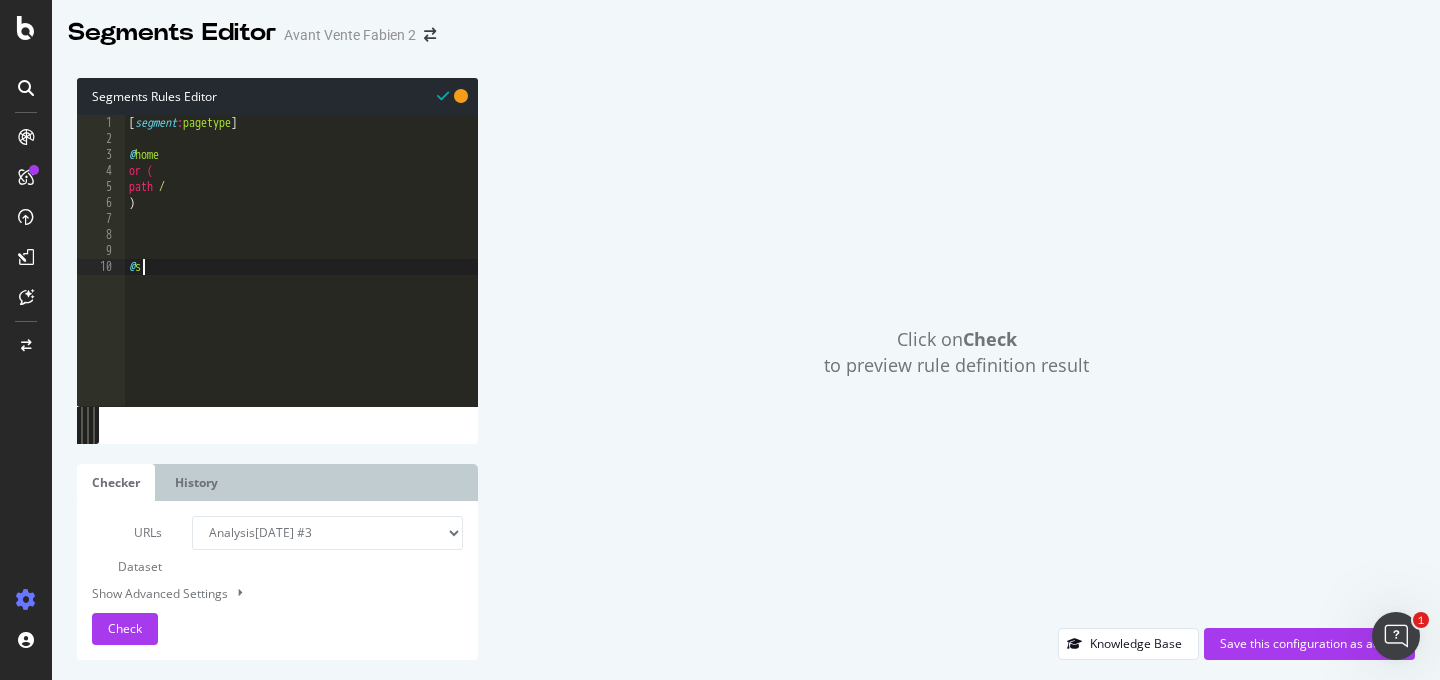 scroll, scrollTop: 0, scrollLeft: 0, axis: both 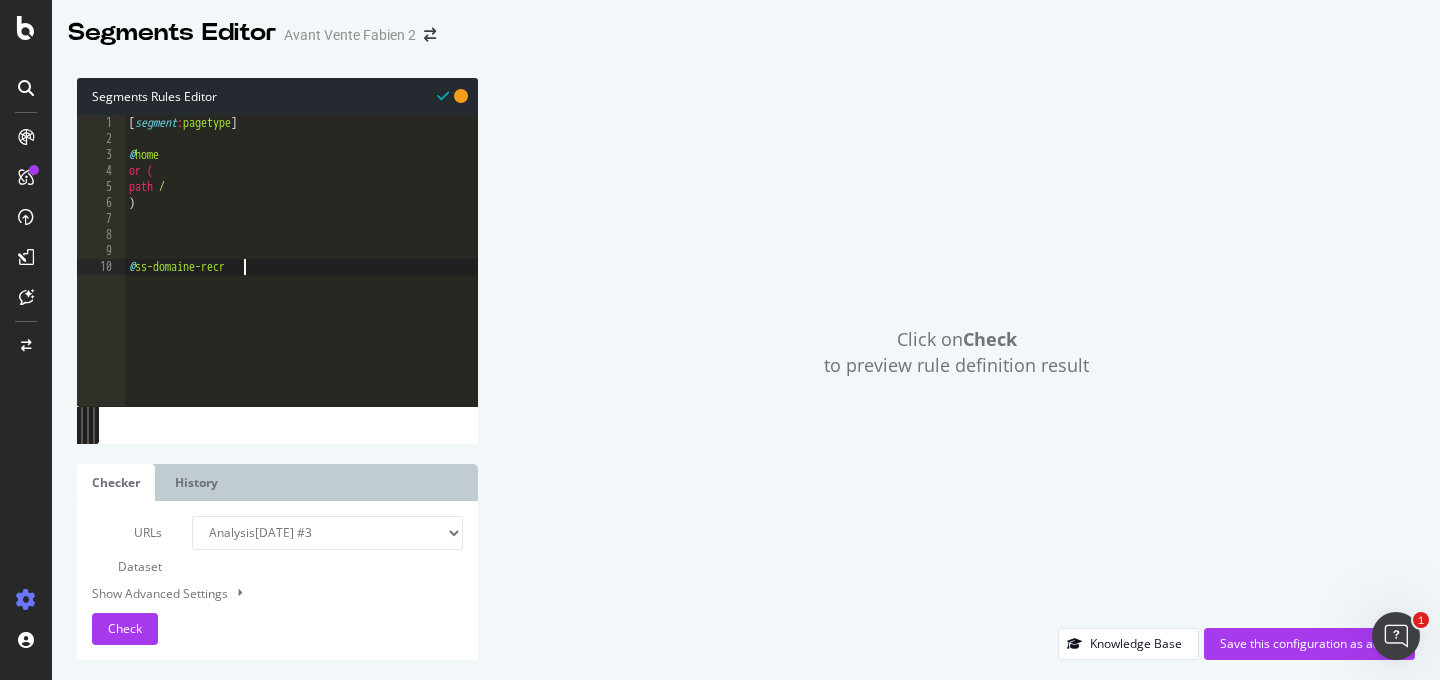type on "@ss-domaine-recru" 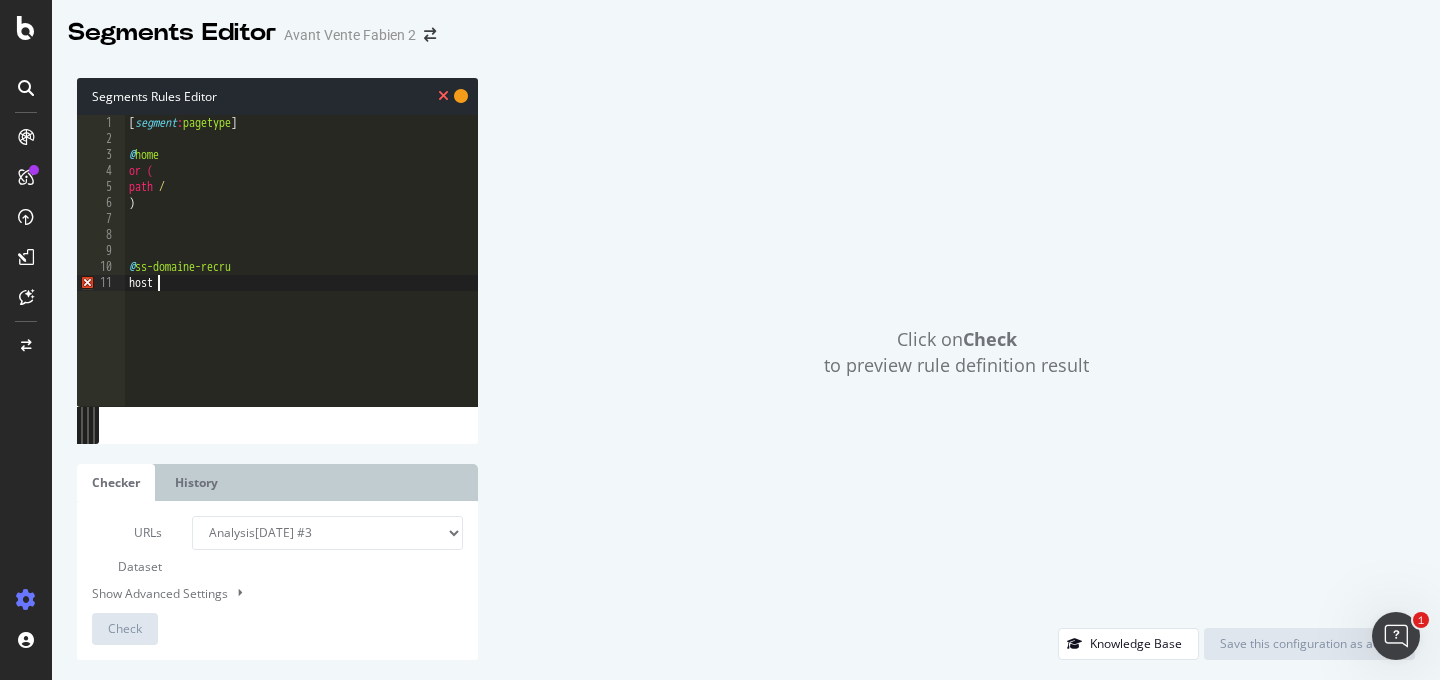 scroll, scrollTop: 0, scrollLeft: 2, axis: horizontal 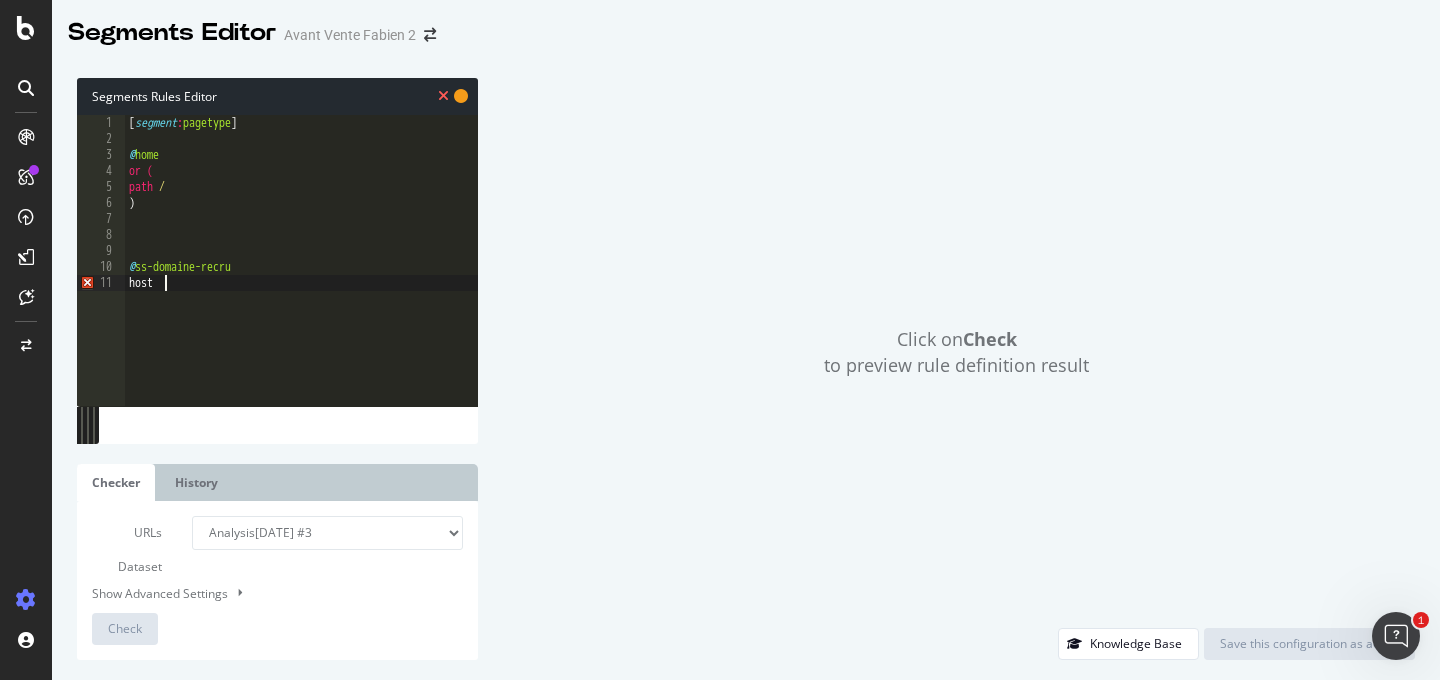 click on "[ segment : pagetype ] @ home or   ( path   / ) @ ss-domaine-recru host" at bounding box center [301, 276] 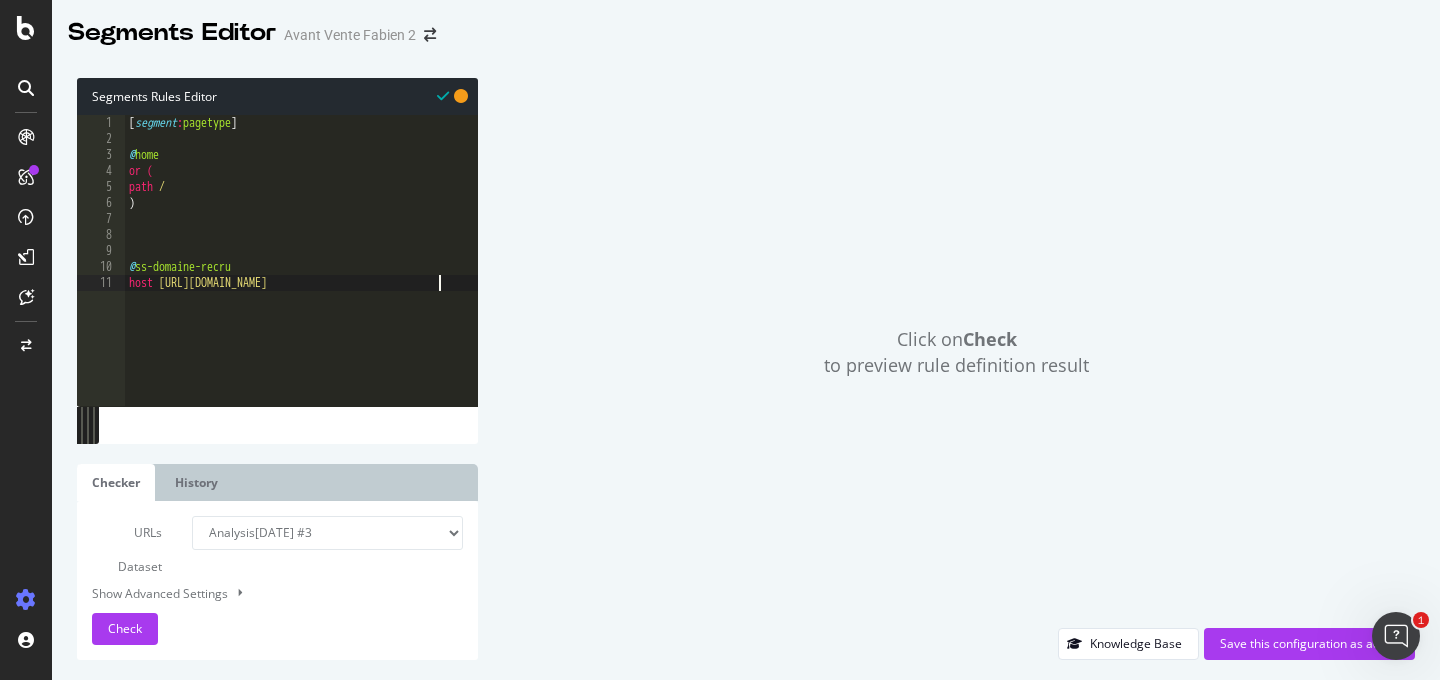 type on "host [URL][DOMAIN_NAME]" 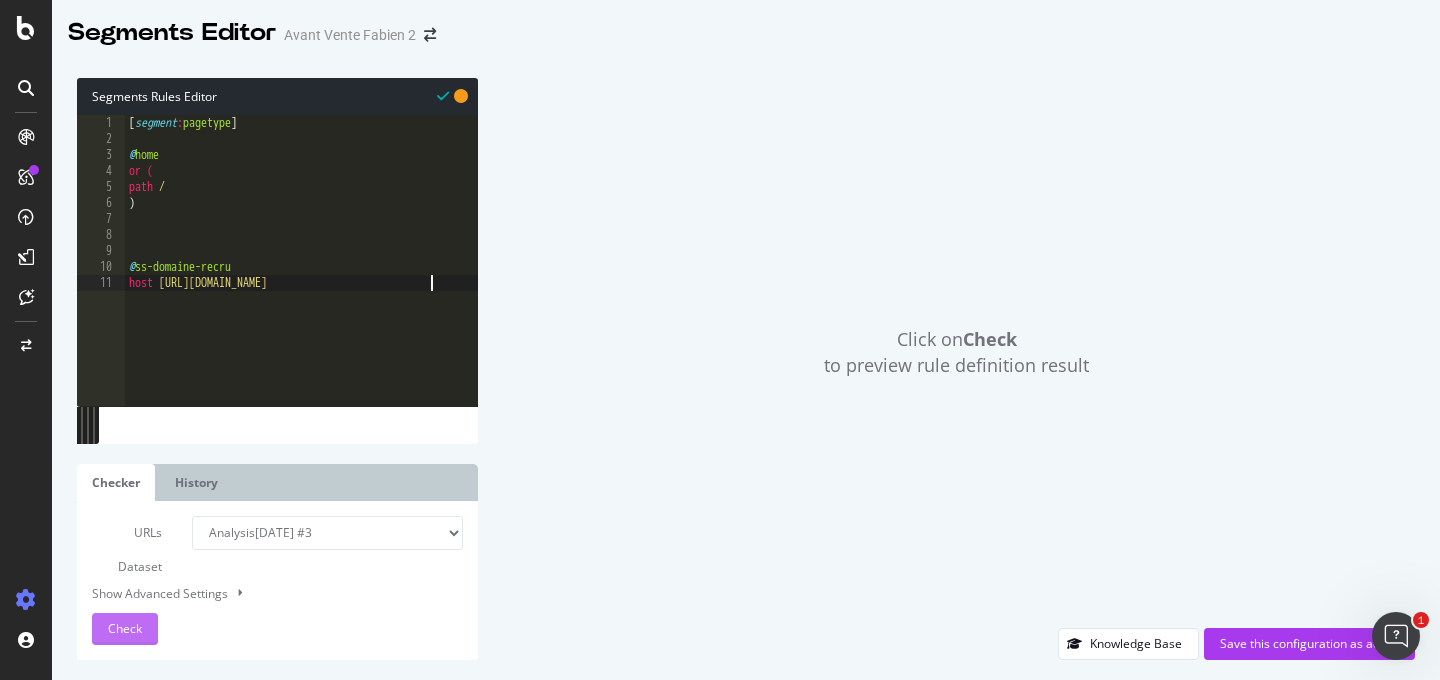 click on "URLs Dataset Analysis  [DATE] #3 Analysis  [DATE] #2 Analysis  [DATE] Analysis  [DATE] #2 Analysis  [DATE] #2 Analysis  [DATE] Analysis  [DATE] Analysis  [DATE] #2 Analysis  [DATE] Analysis  [DATE] Analysis  [DATE] #2 Analysis  [DATE] Analysis  [DATE] Analysis  [DATE] Analysis  [DATE] Analysis  [DATE] #2 Analysis  [DATE] Analysis  [DATE] Analysis  [DATE] Analysis  [DATE] Analysis  [DATE] #2 Analysis  [DATE] Analysis  [DATE] #2 Analysis  [DATE] Analysis  [DATE] Analysis  [DATE] Analysis  [DATE] Or paste a list of URLs Show Advanced Settings Check" at bounding box center [277, 580] 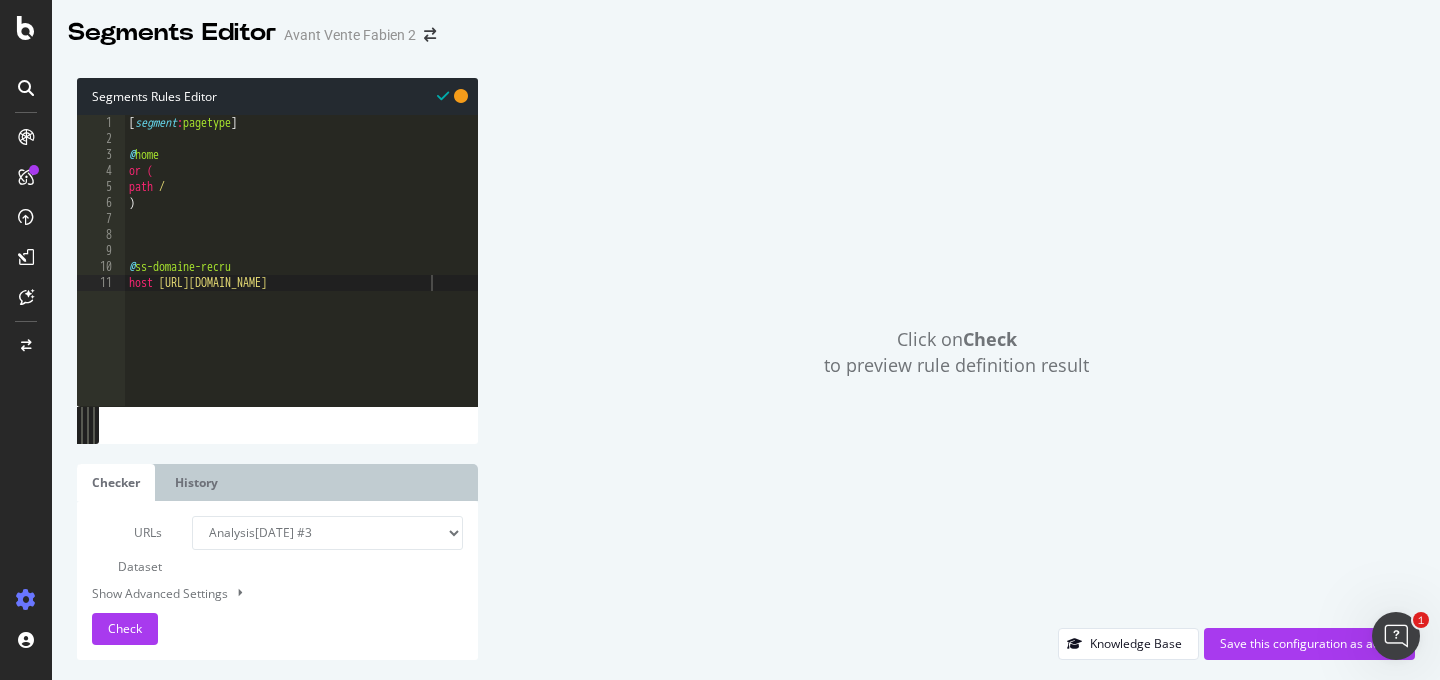 click on "Analysis  [DATE] #3 Analysis  [DATE] #2 Analysis  [DATE] Analysis  [DATE] #2 Analysis  [DATE] #2 Analysis  [DATE] Analysis  [DATE] Analysis  [DATE] #2 Analysis  [DATE] Analysis  [DATE] Analysis  [DATE] #2 Analysis  [DATE] Analysis  [DATE] Analysis  [DATE] Analysis  [DATE] Analysis  [DATE] #2 Analysis  [DATE] Analysis  [DATE] Analysis  [DATE] Analysis  [DATE] Analysis  [DATE] #2 Analysis  [DATE] Analysis  [DATE] #2 Analysis  [DATE] Analysis  [DATE] Analysis  [DATE] Analysis  [DATE] Or paste a list of URLs" at bounding box center (327, 533) 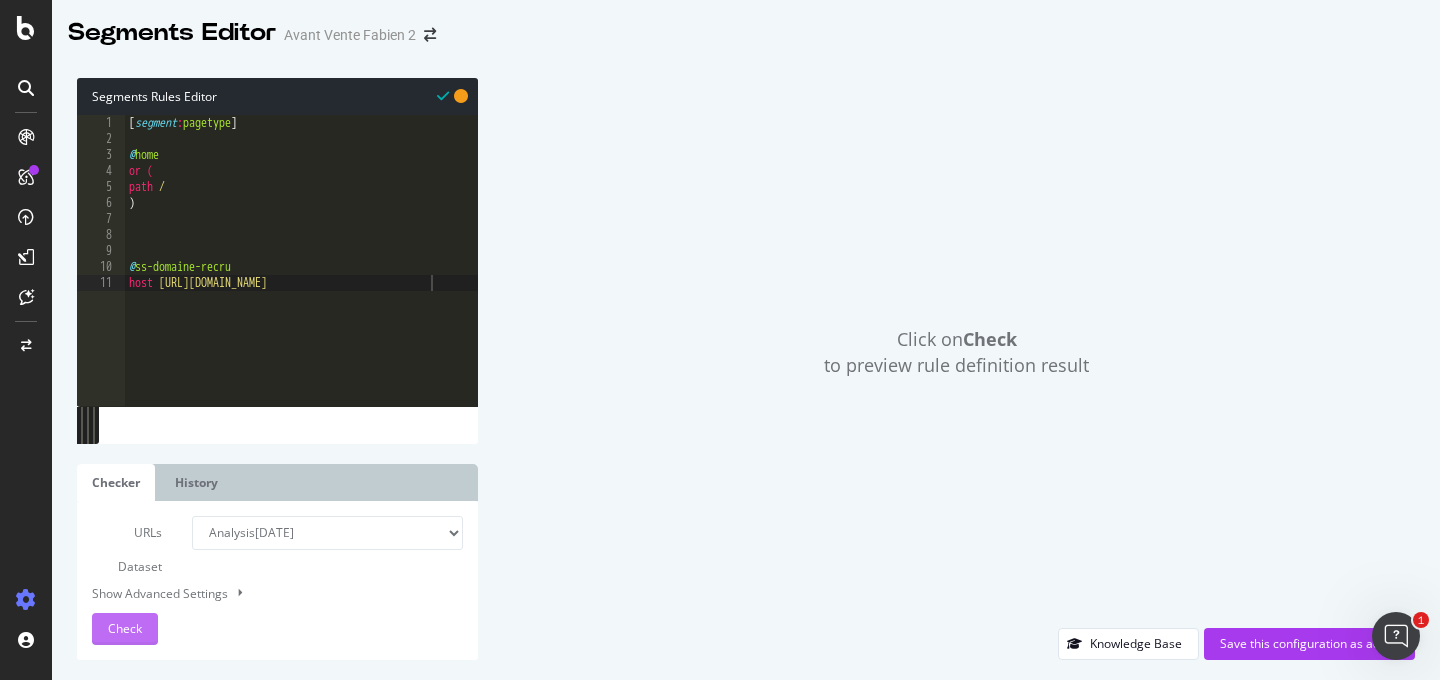 click on "Check" at bounding box center (125, 628) 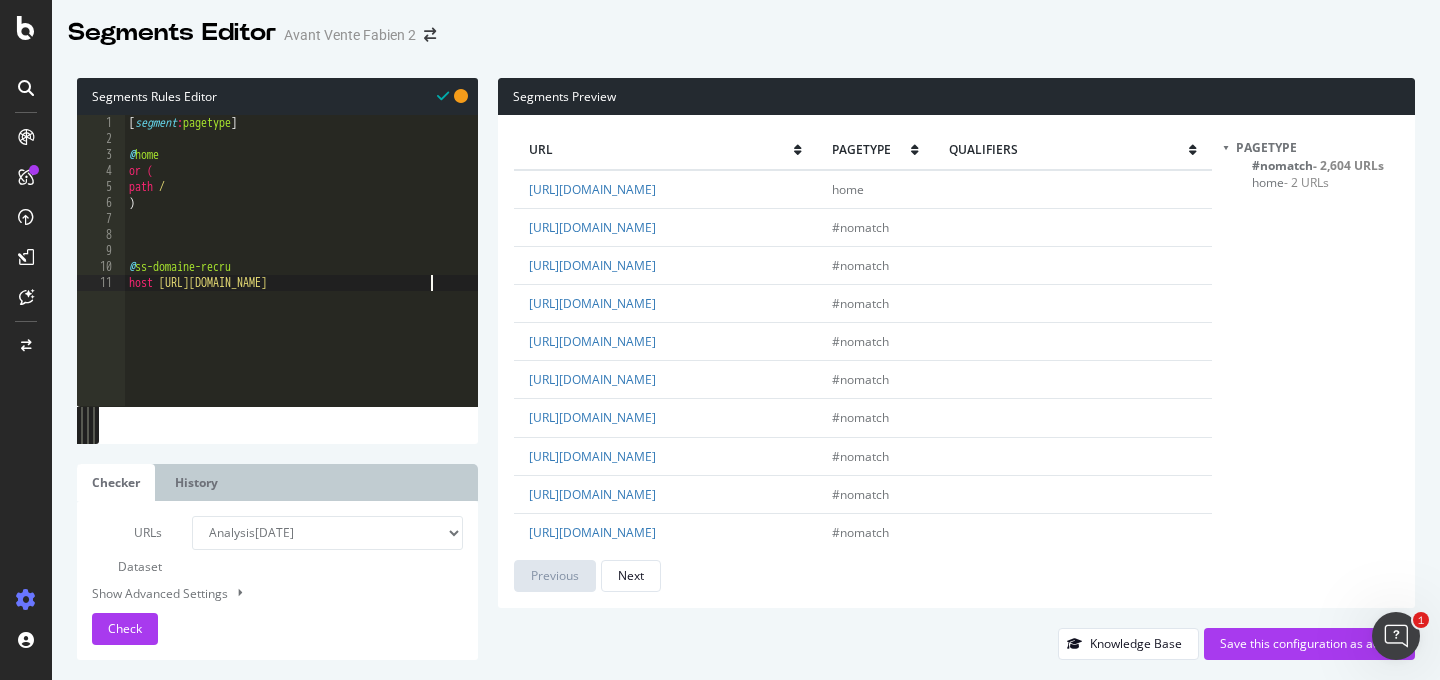 click on "[ segment : pagetype ] @ home or   ( path   / ) @ ss-domaine-recru host   [URL][DOMAIN_NAME]" at bounding box center [301, 276] 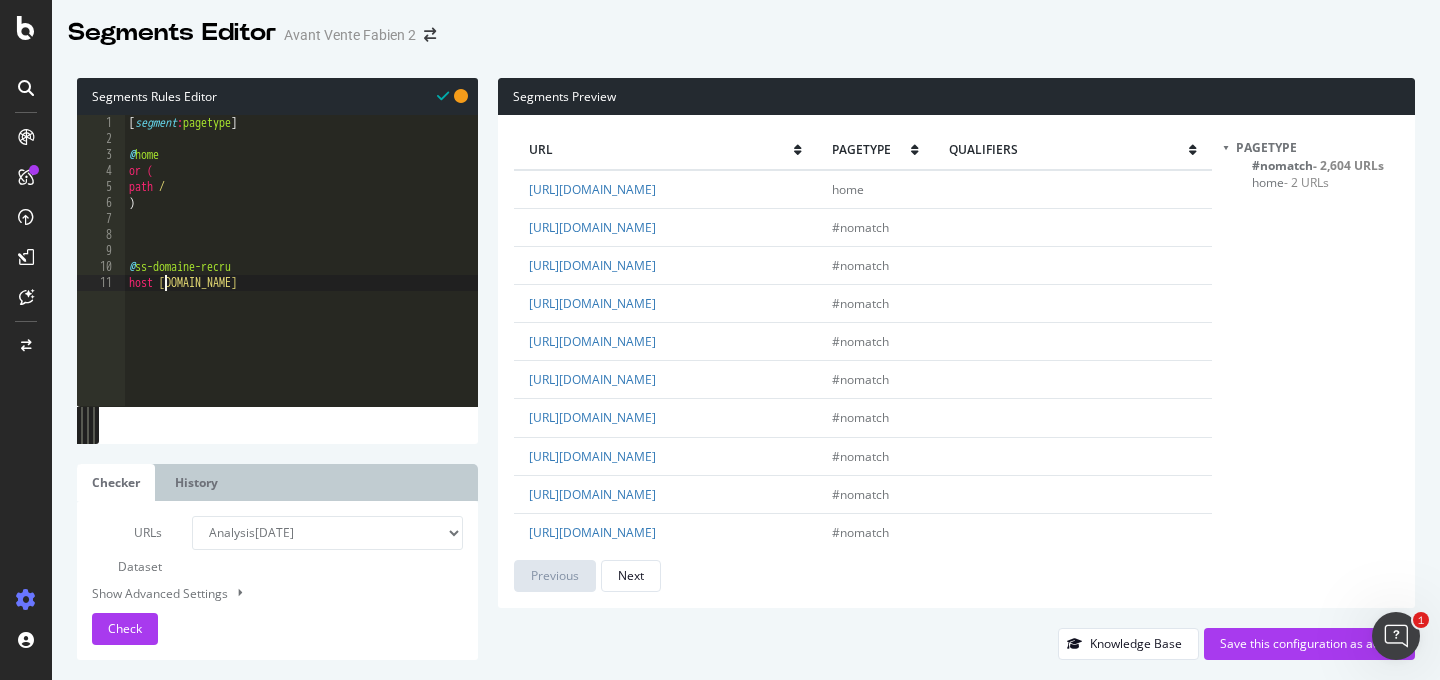 scroll, scrollTop: 0, scrollLeft: 1, axis: horizontal 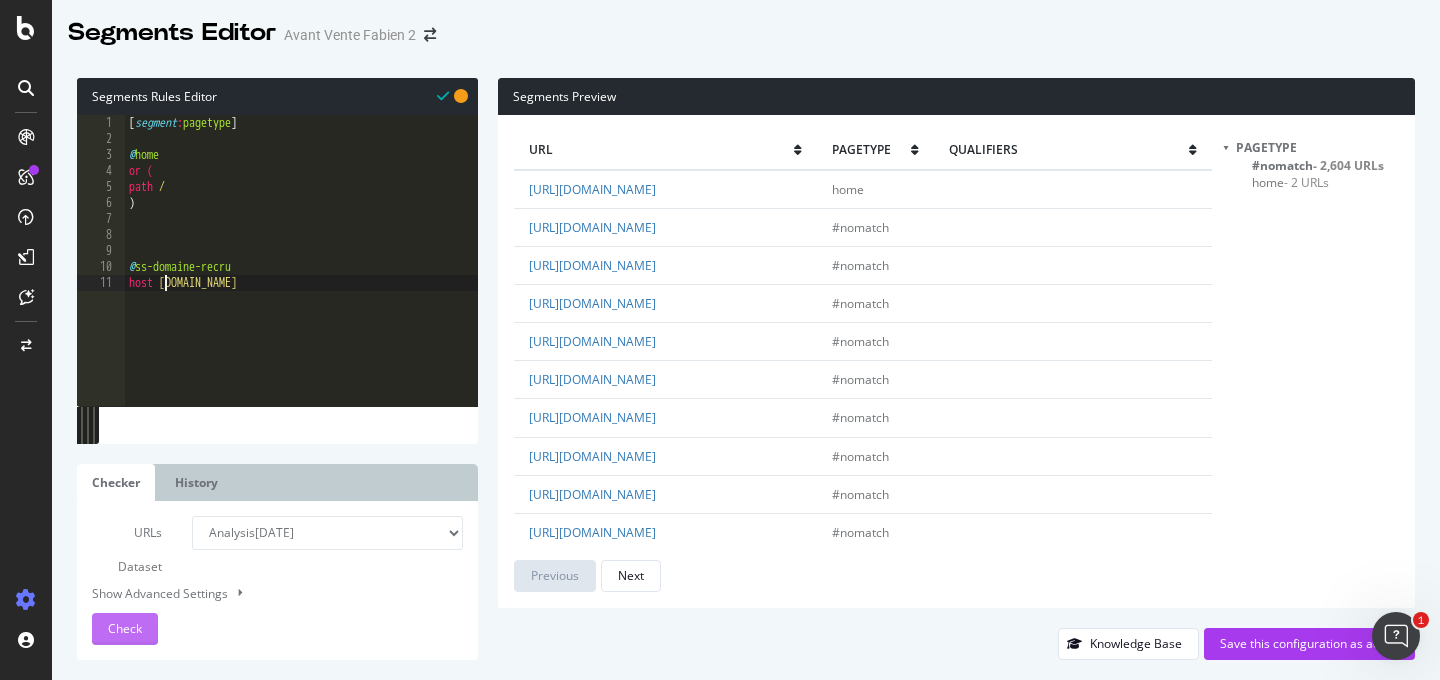 click on "Check" at bounding box center (125, 628) 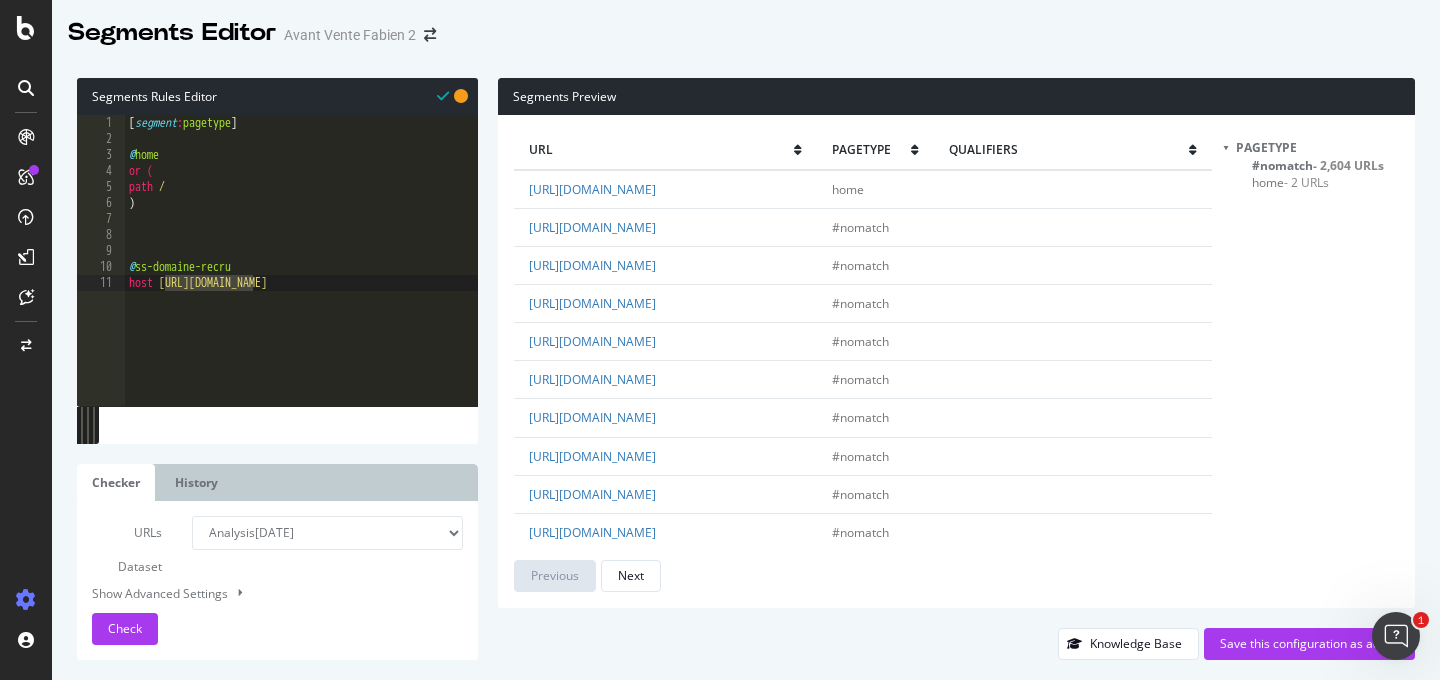click on "[ segment : pagetype ] @ home or   ( path   / ) @ ss-domaine-recru host   [URL][DOMAIN_NAME]" at bounding box center (301, 276) 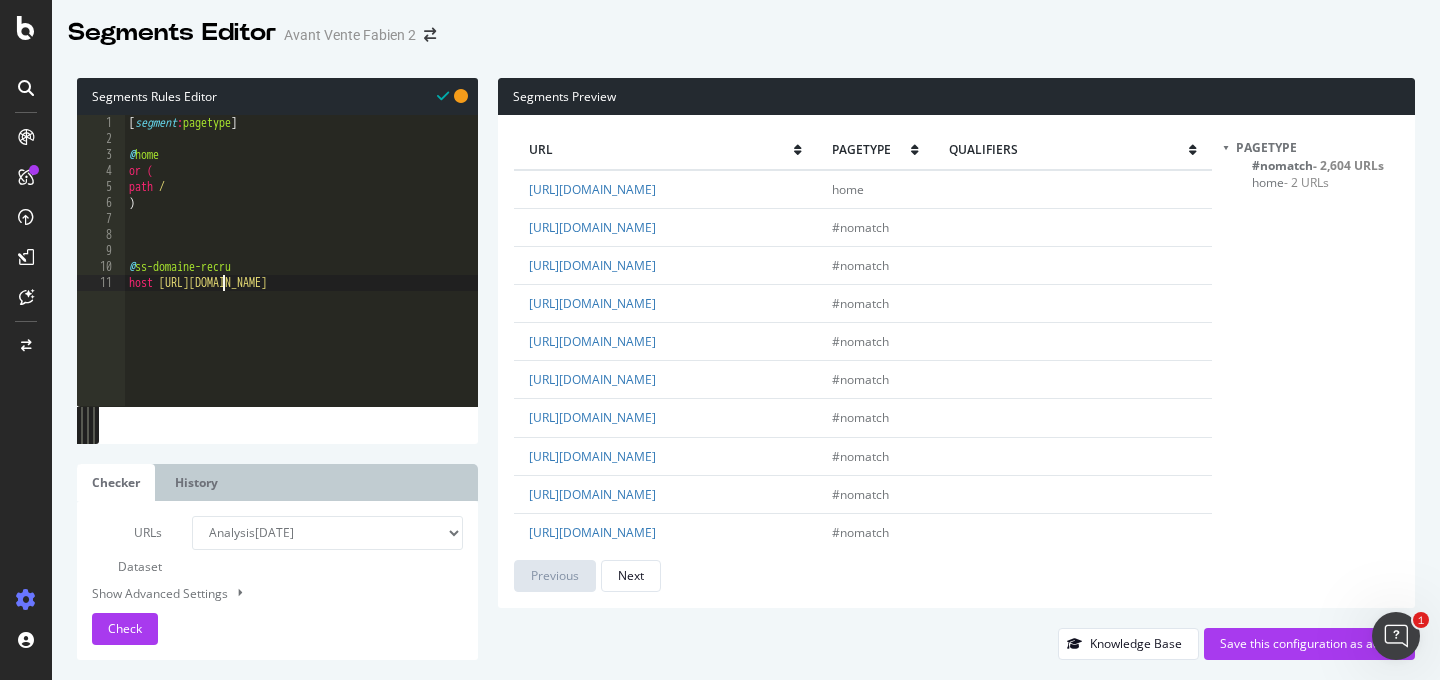 click on "[ segment : pagetype ] @ home or   ( path   / ) @ ss-domaine-recru host   [URL][DOMAIN_NAME]" at bounding box center (301, 276) 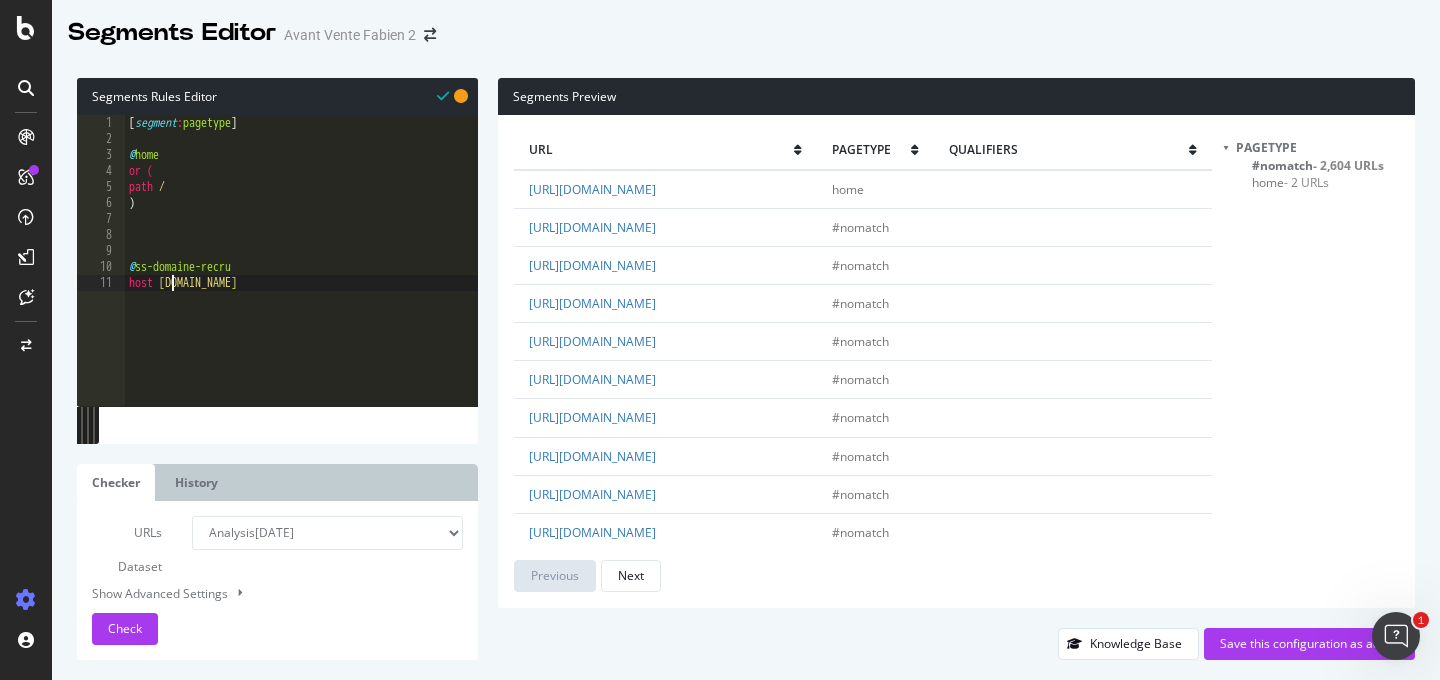 type on "host [DOMAIN_NAME]" 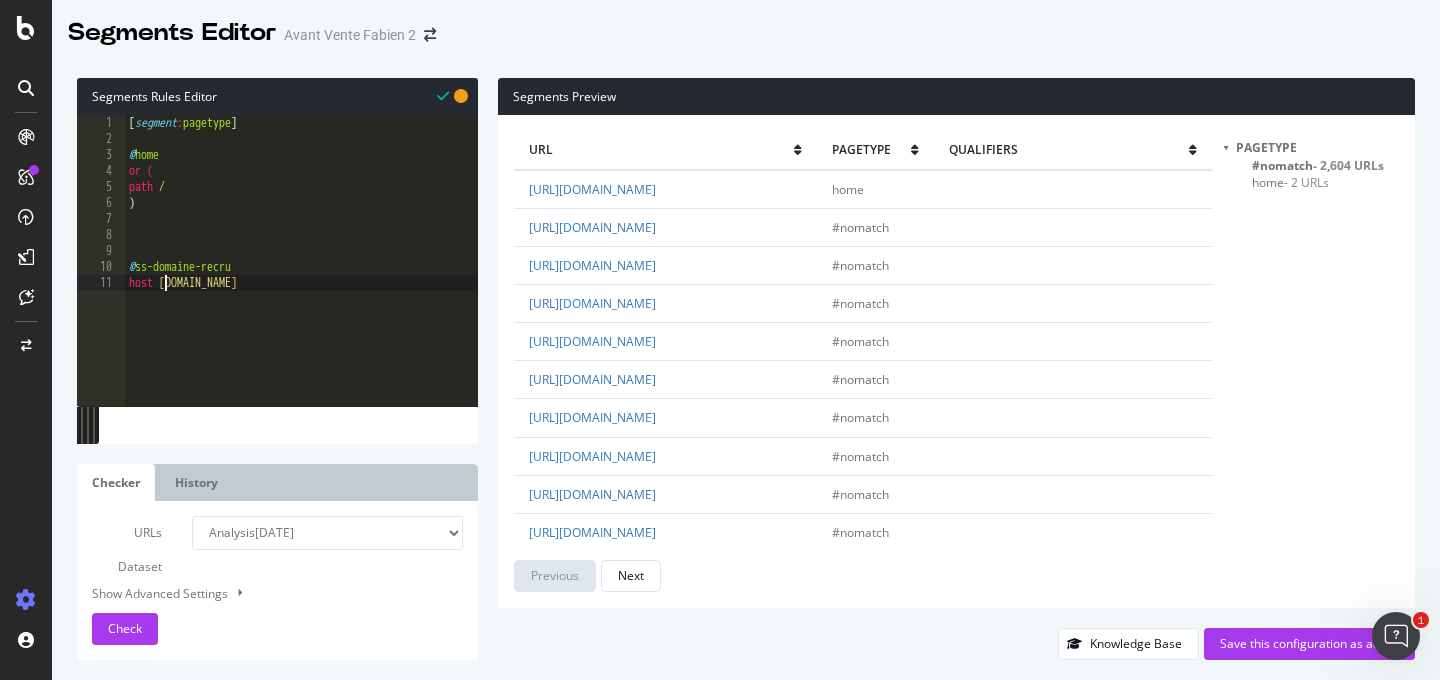 click on "[ segment : pagetype ] @ home or   ( path   / ) @ ss-domaine-recru host   [DOMAIN_NAME]" at bounding box center (301, 276) 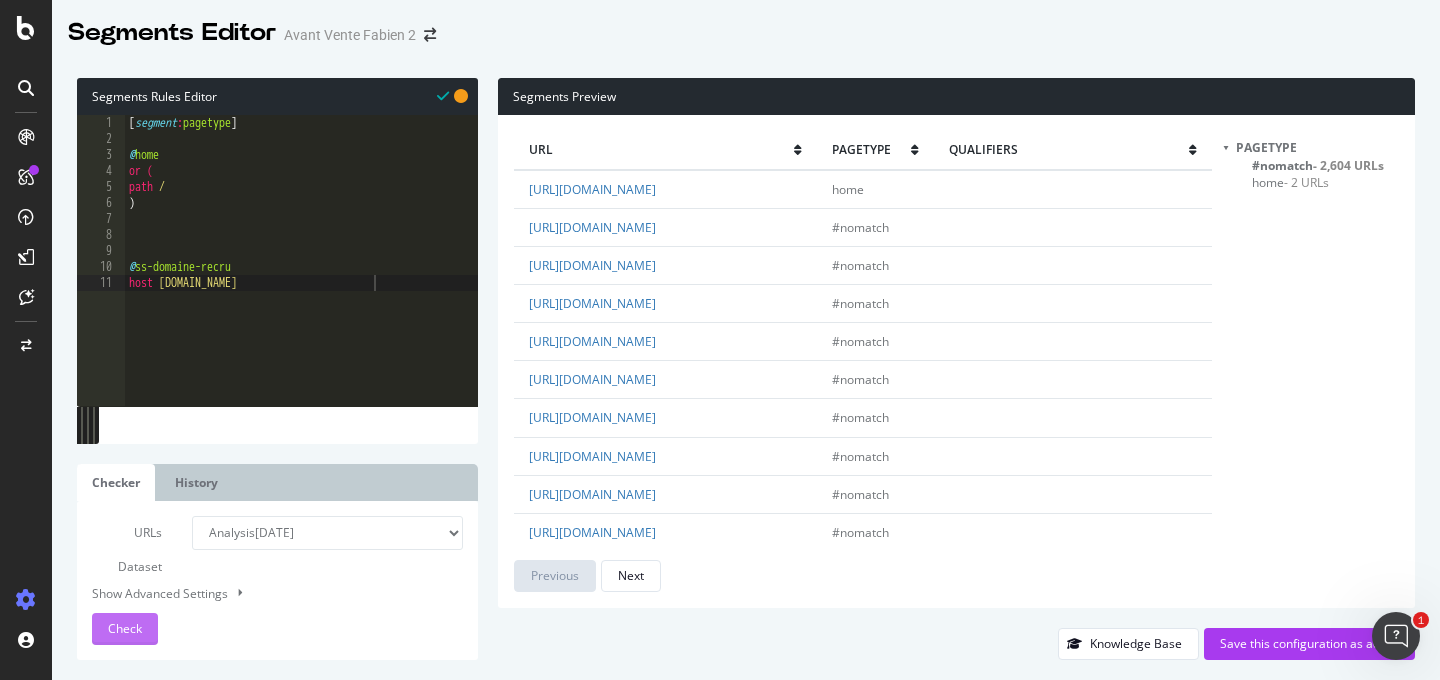 click on "Check" at bounding box center (125, 628) 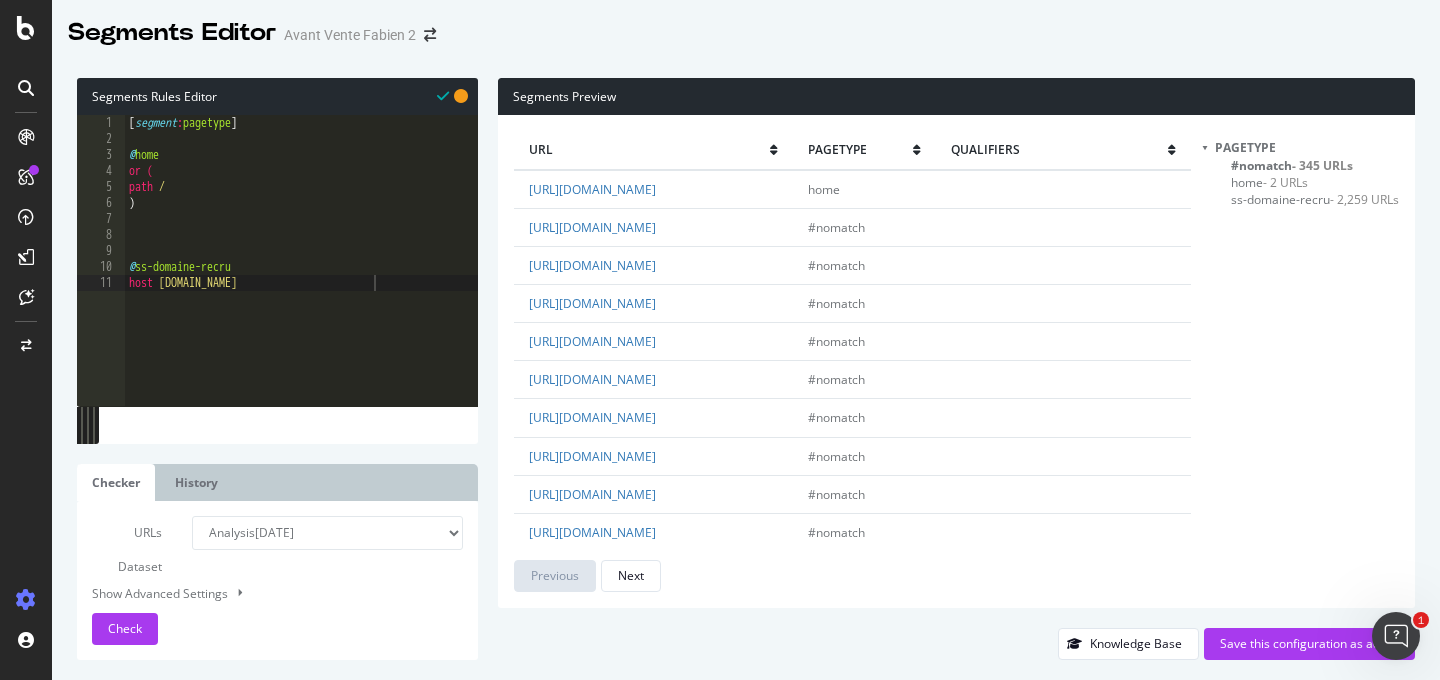 click on "pagetype #nomatch  - 345 URLs home  - 2 URLs ss-domaine-recru  - 2,259 URLs" at bounding box center [1300, 365] 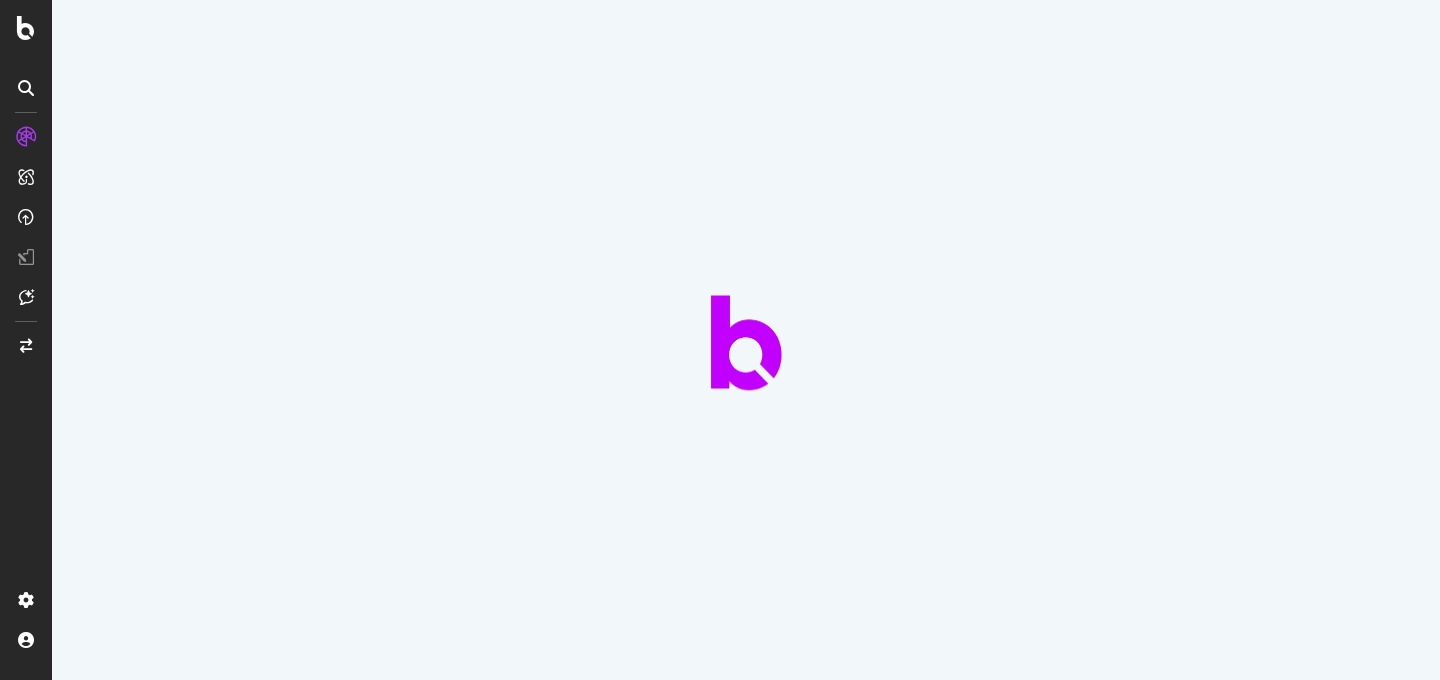 scroll, scrollTop: 0, scrollLeft: 0, axis: both 